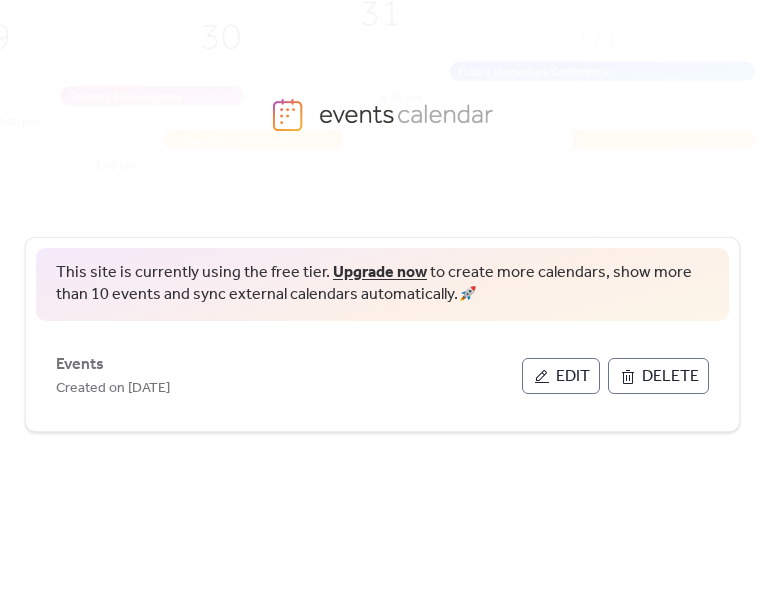 scroll, scrollTop: 0, scrollLeft: 0, axis: both 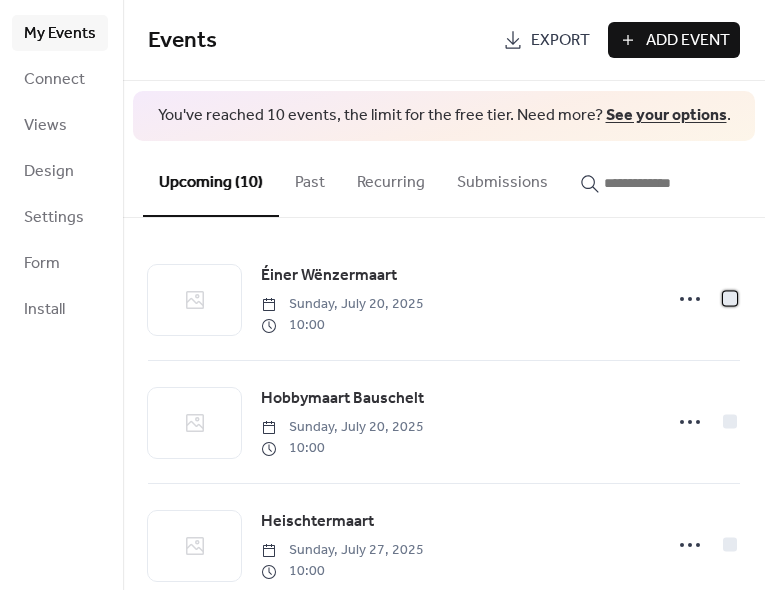 click at bounding box center (730, 299) 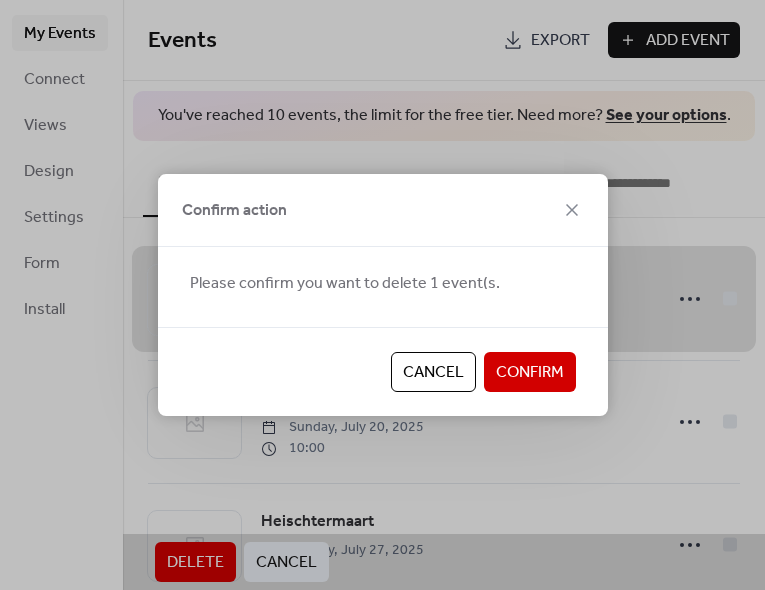 click on "Confirm" at bounding box center (530, 373) 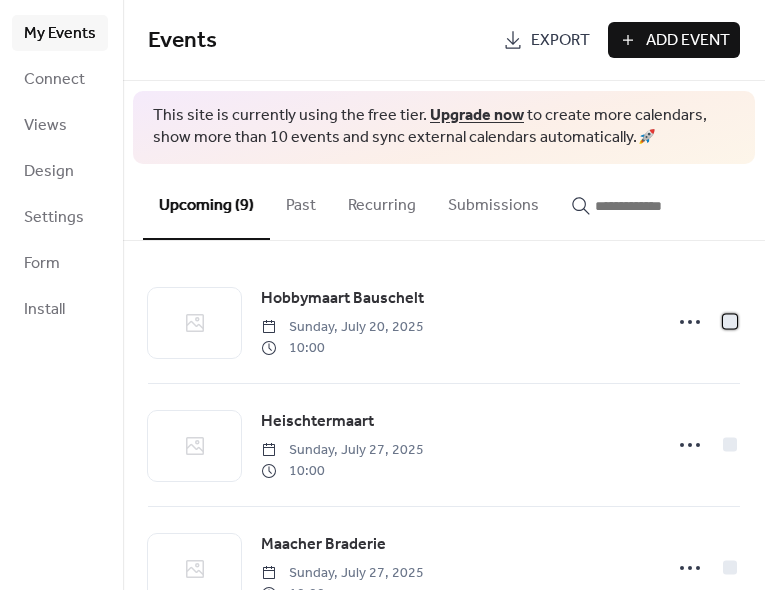 click at bounding box center [730, 321] 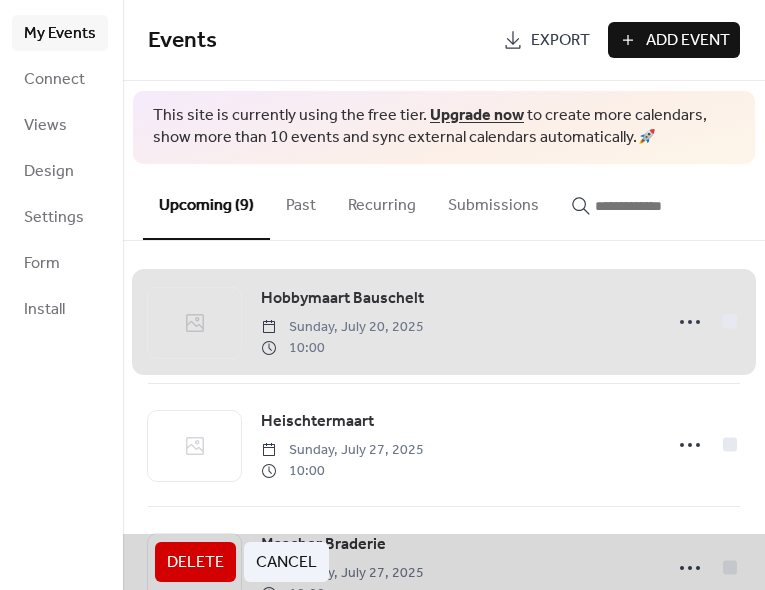 click on "Delete" at bounding box center (195, 563) 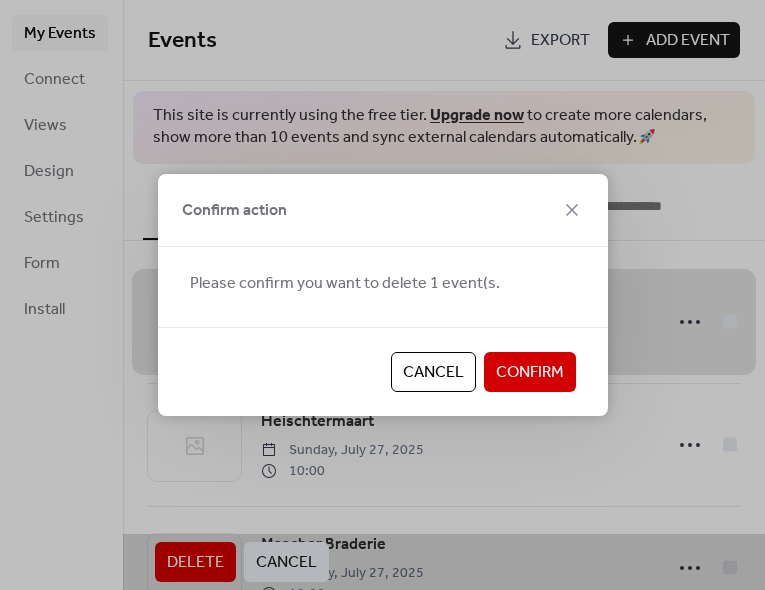 click on "Confirm" at bounding box center (530, 373) 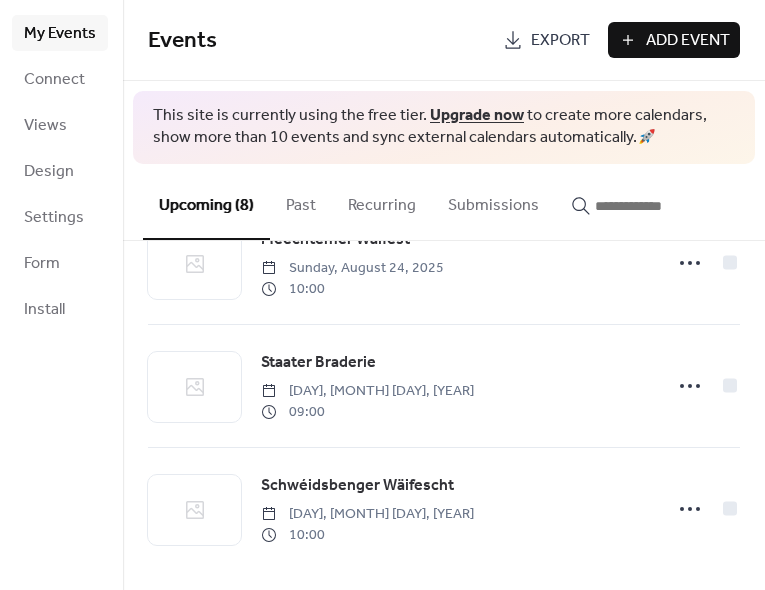 scroll, scrollTop: 683, scrollLeft: 0, axis: vertical 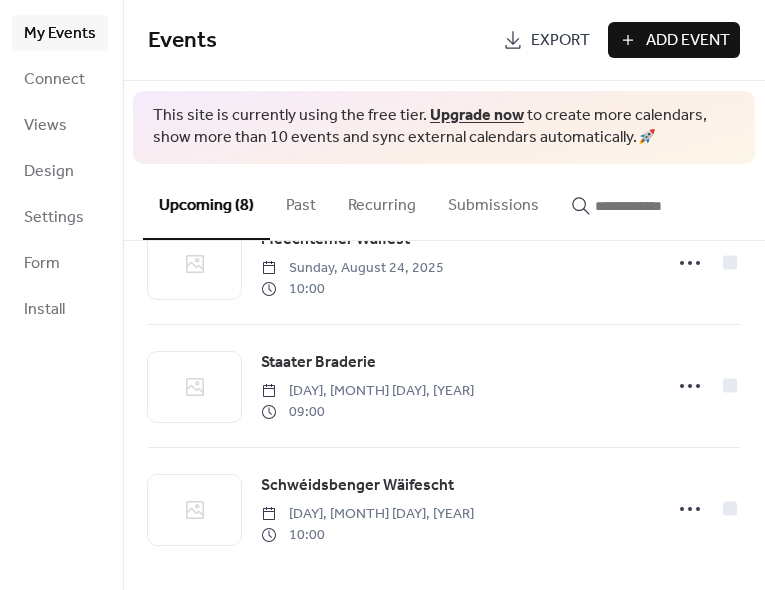 click on "Add Event" at bounding box center [688, 41] 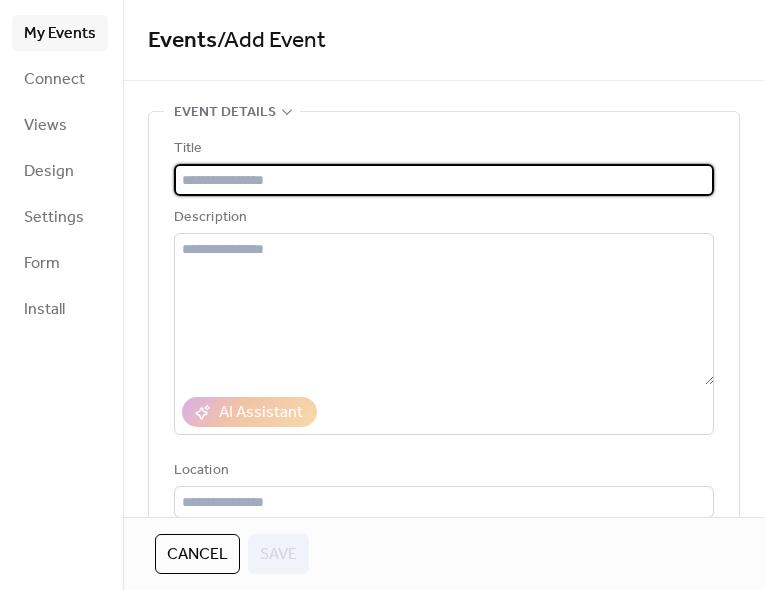 click on "Cancel" at bounding box center (197, 555) 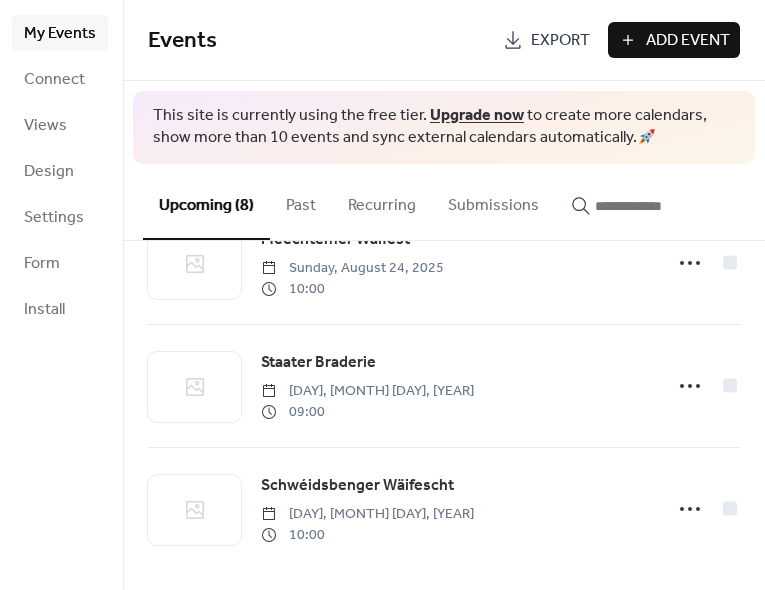 scroll, scrollTop: 683, scrollLeft: 0, axis: vertical 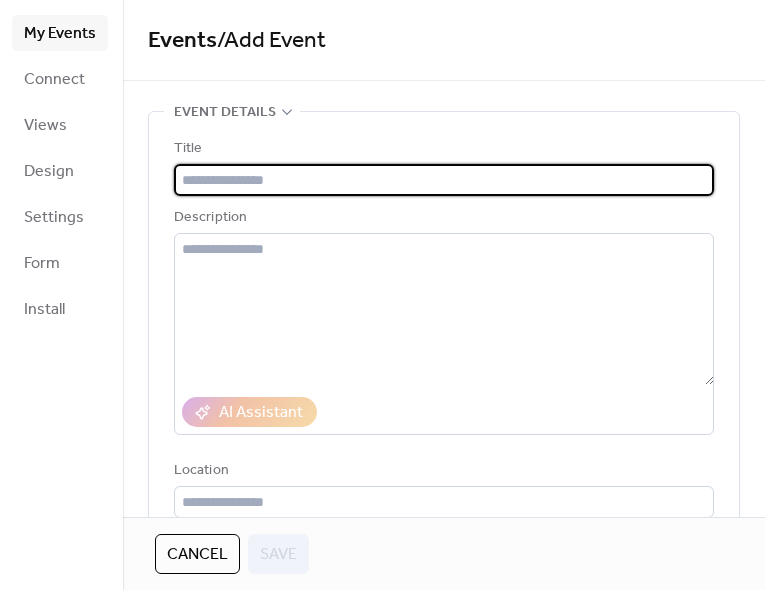click at bounding box center [444, 180] 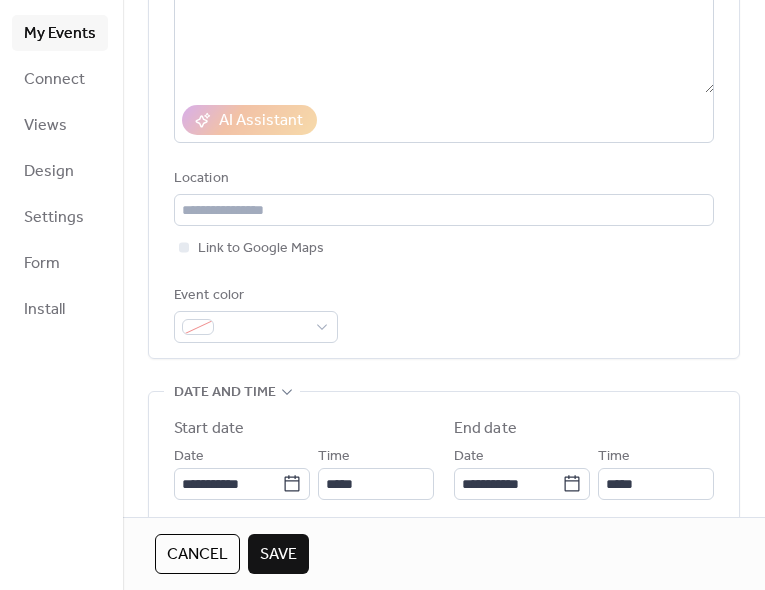 scroll, scrollTop: 296, scrollLeft: 0, axis: vertical 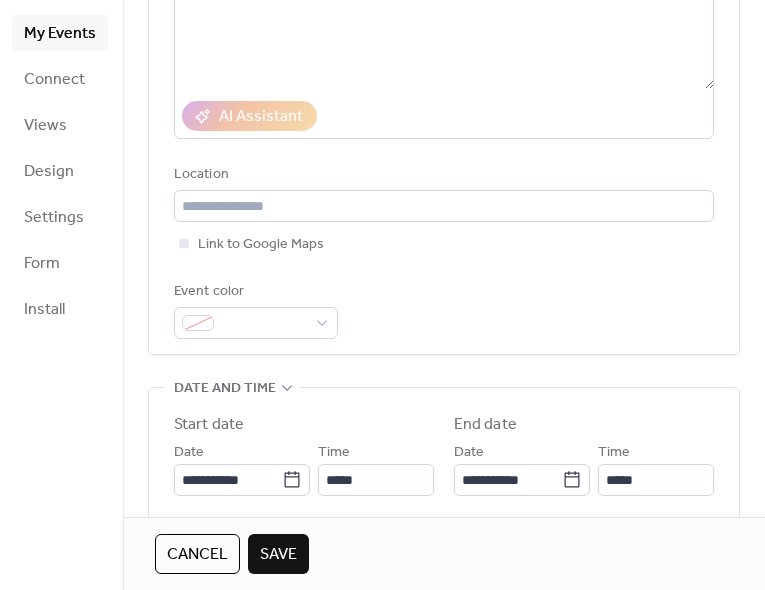 type on "**********" 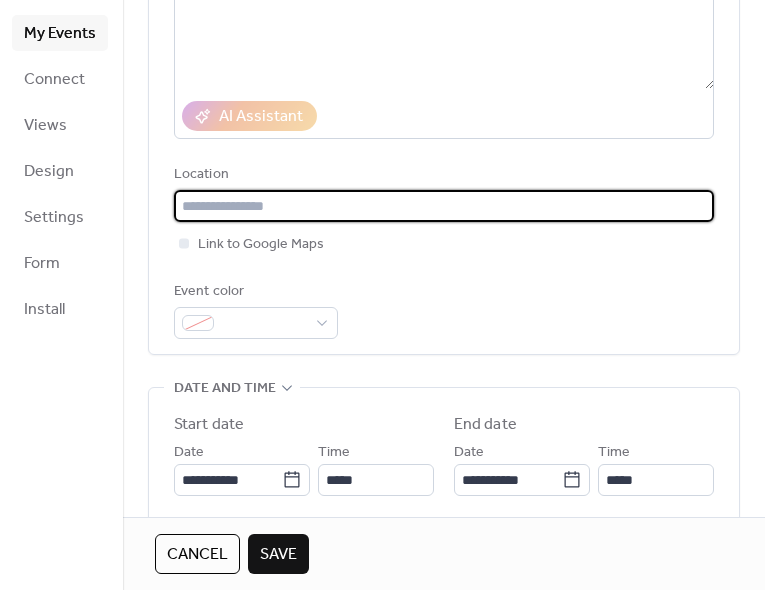 click at bounding box center [444, 206] 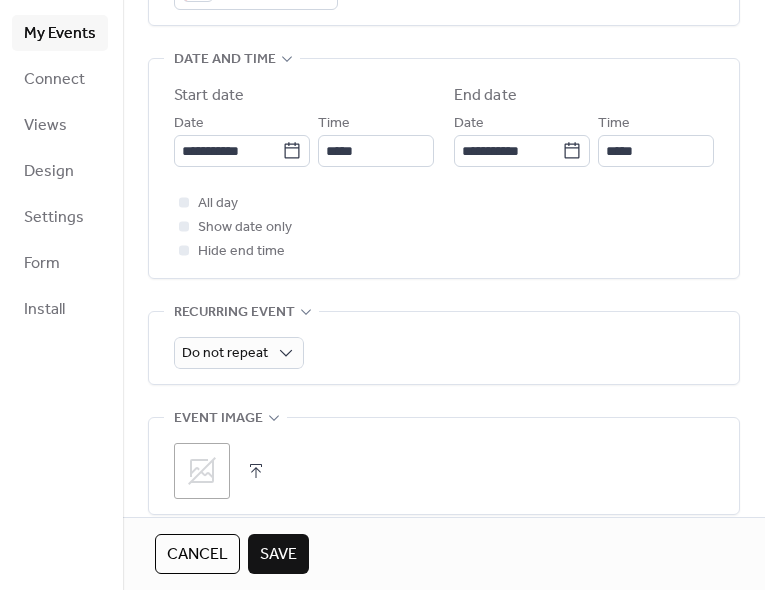 scroll, scrollTop: 645, scrollLeft: 0, axis: vertical 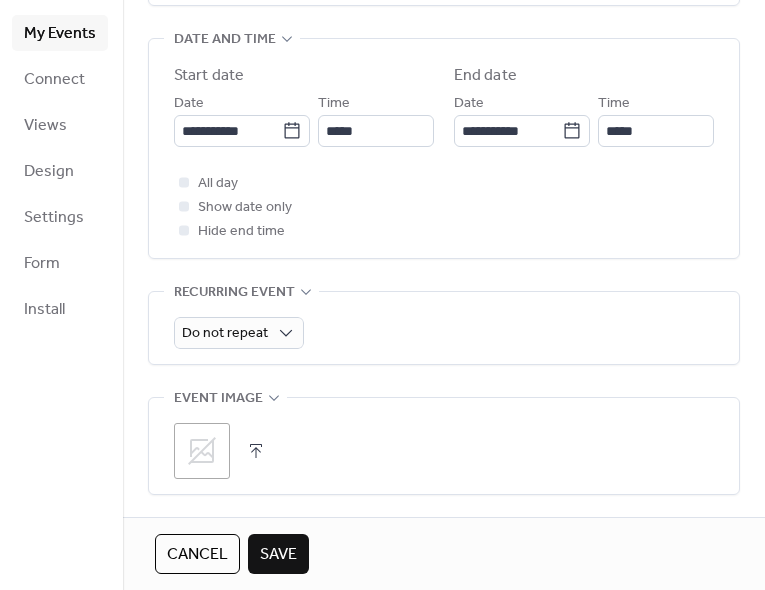 type on "**********" 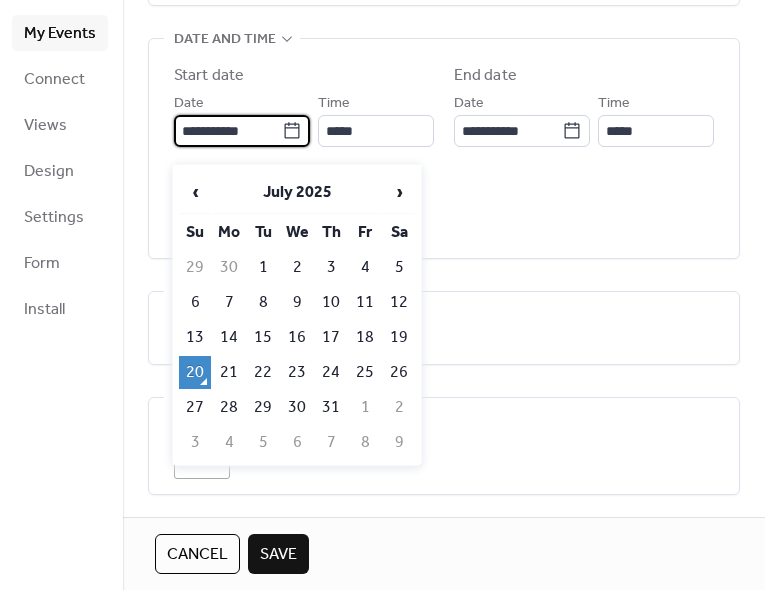 click on "›" at bounding box center (399, 192) 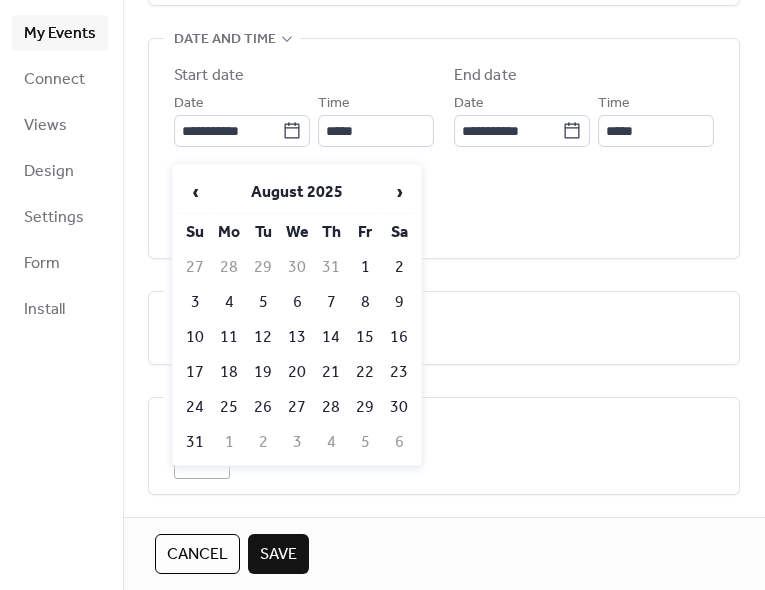 click on "›" at bounding box center [399, 192] 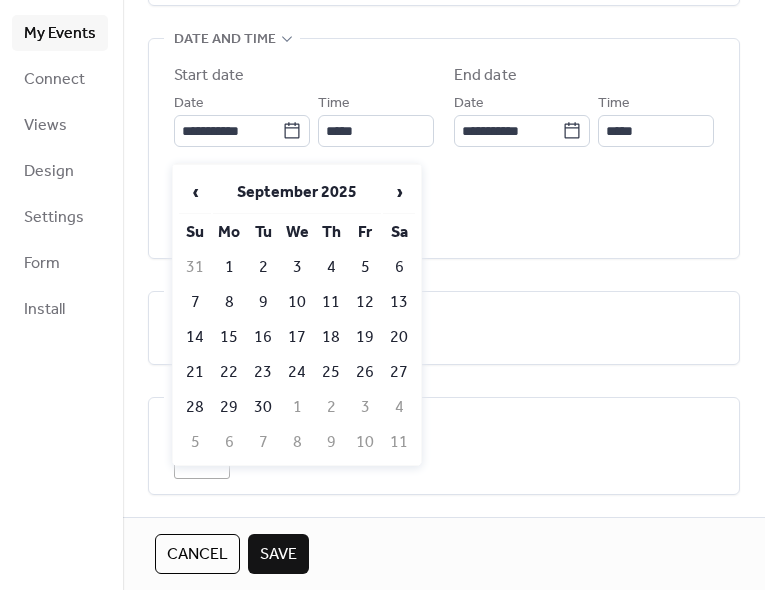 click on "13" at bounding box center [399, 302] 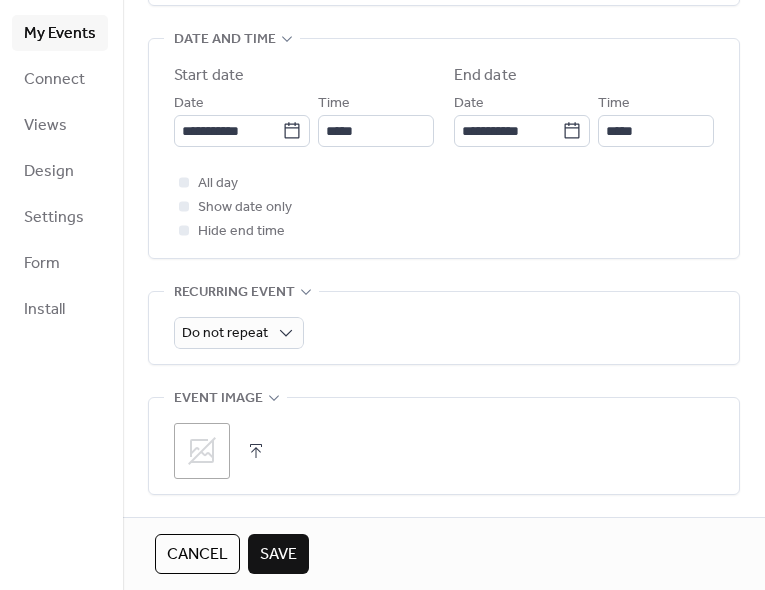 click 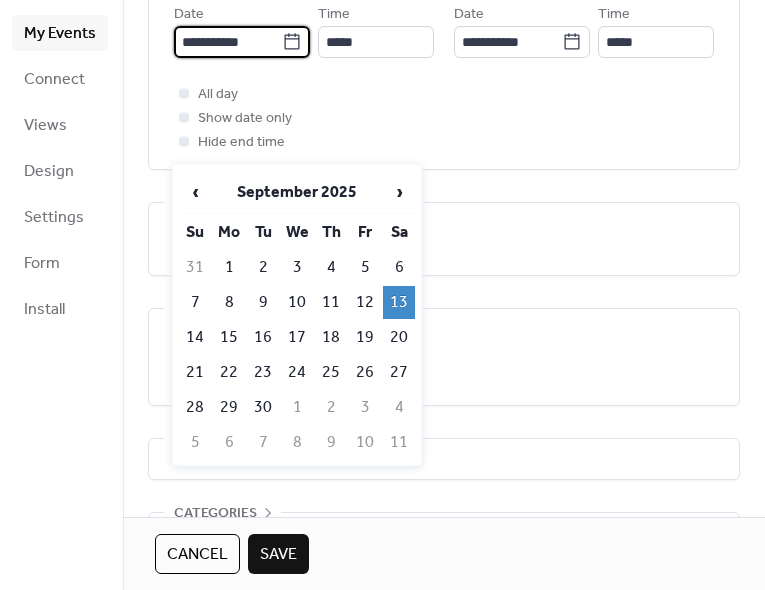 scroll, scrollTop: 738, scrollLeft: 0, axis: vertical 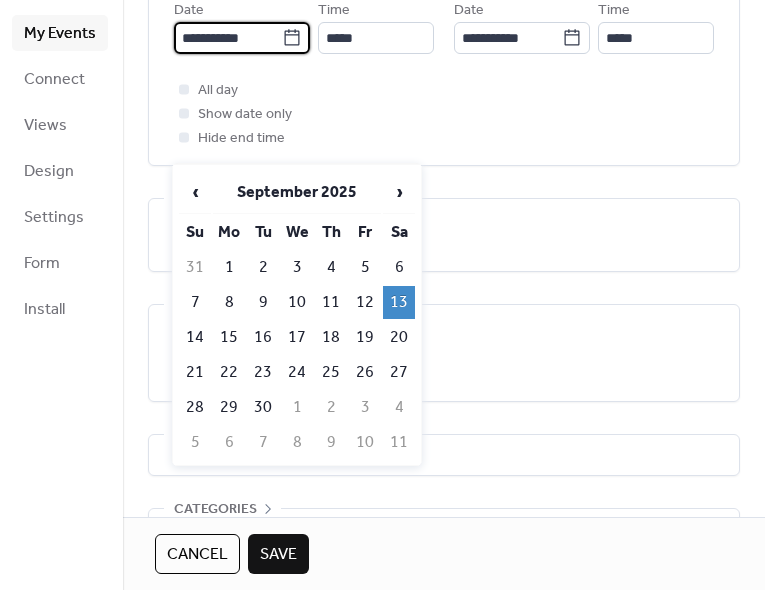 click on "14" at bounding box center (195, 337) 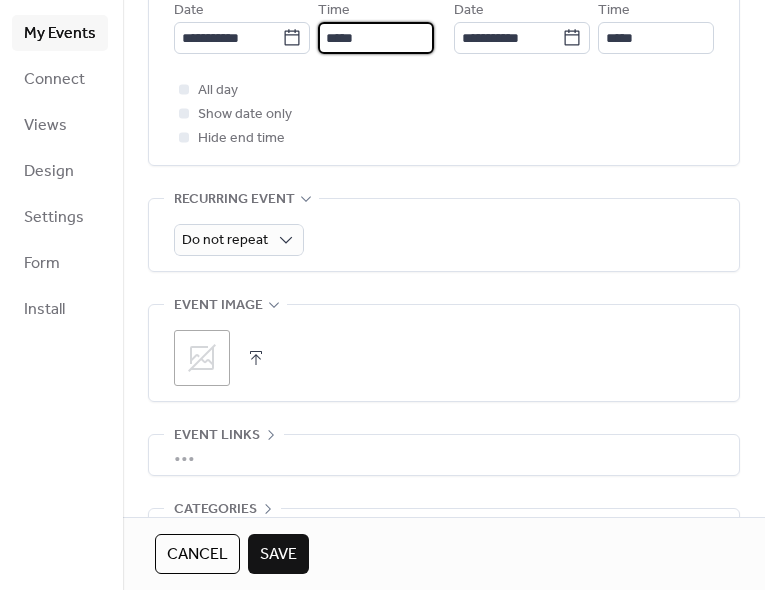 click on "*****" at bounding box center [376, 38] 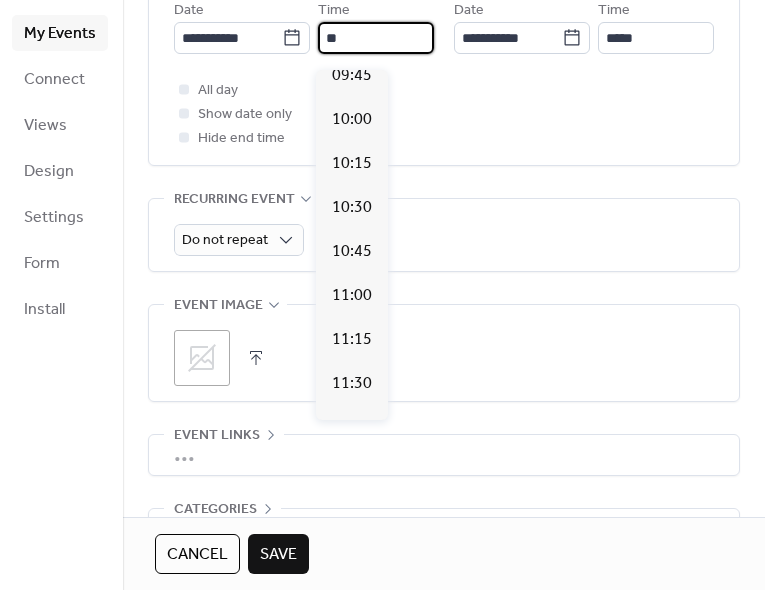 scroll, scrollTop: 1739, scrollLeft: 0, axis: vertical 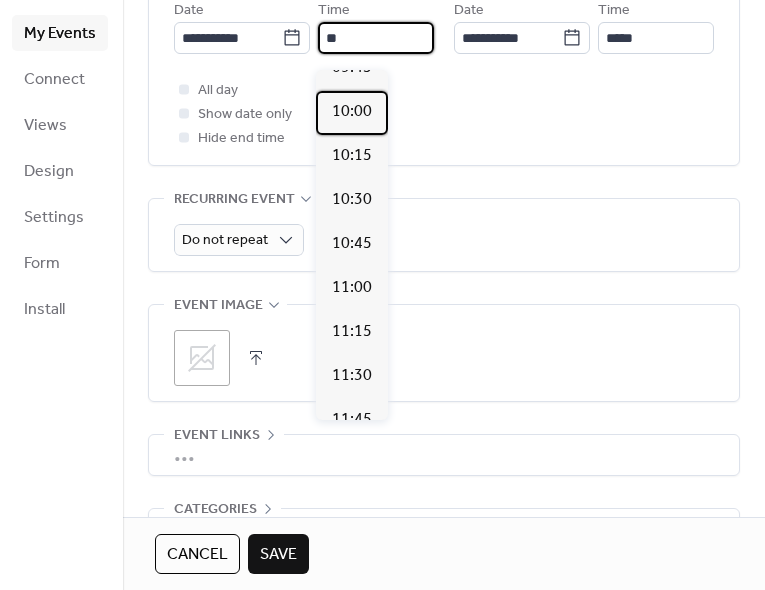 click on "10:00" at bounding box center (352, 112) 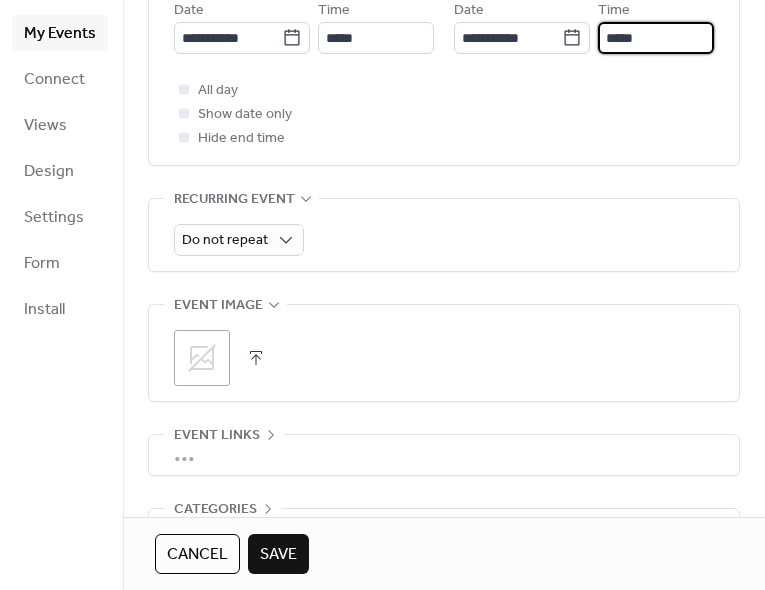 click on "*****" at bounding box center (656, 38) 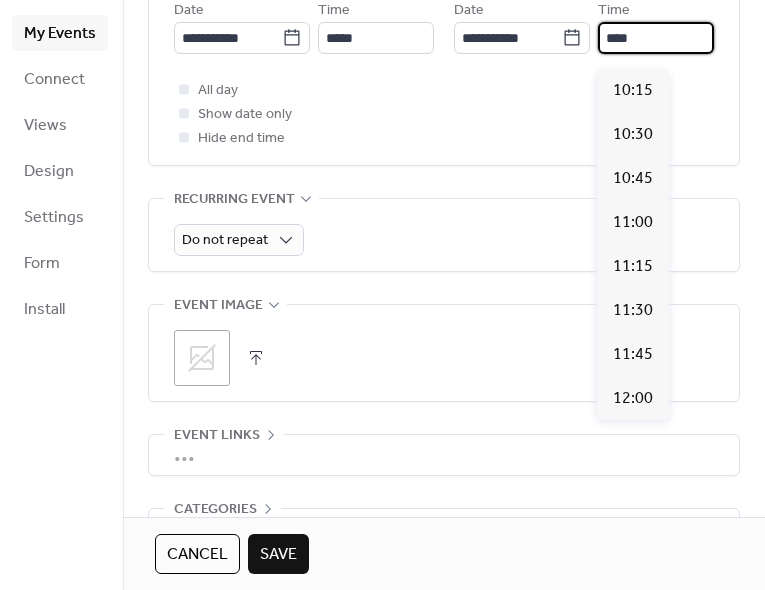 type on "*****" 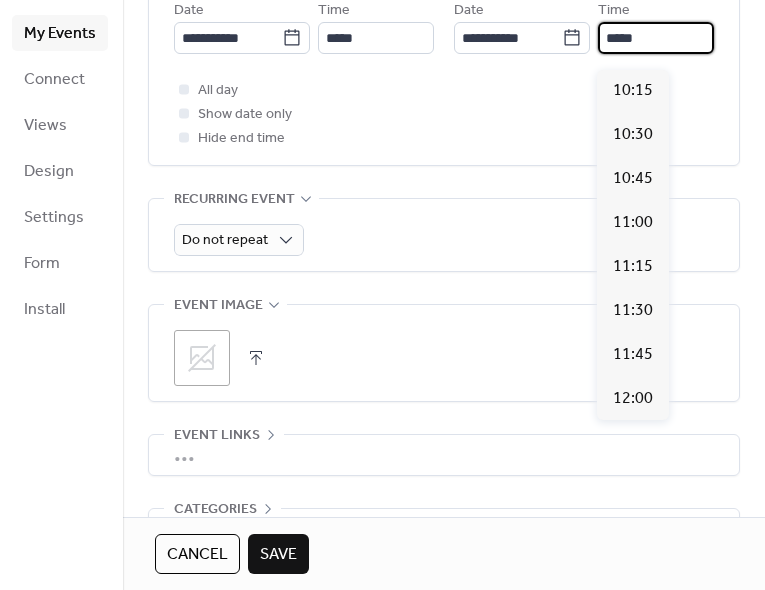 scroll, scrollTop: 1395, scrollLeft: 0, axis: vertical 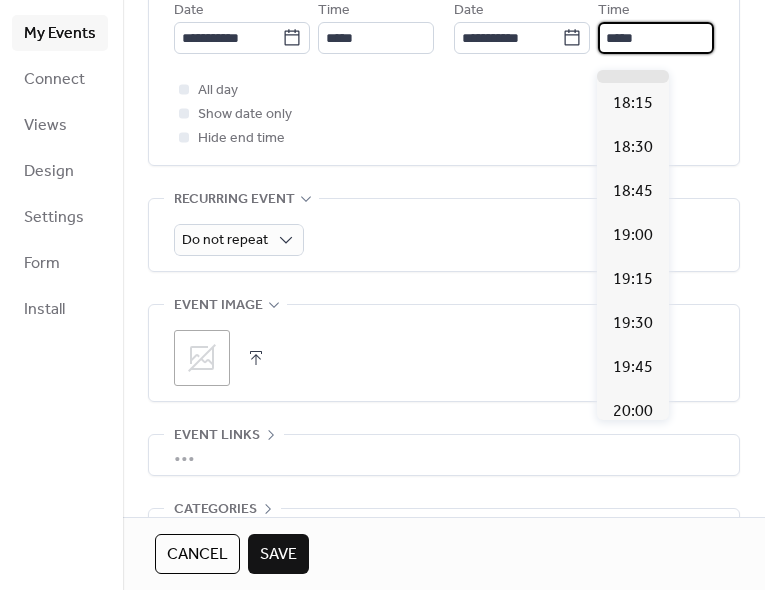 click on "Cancel" at bounding box center [197, 555] 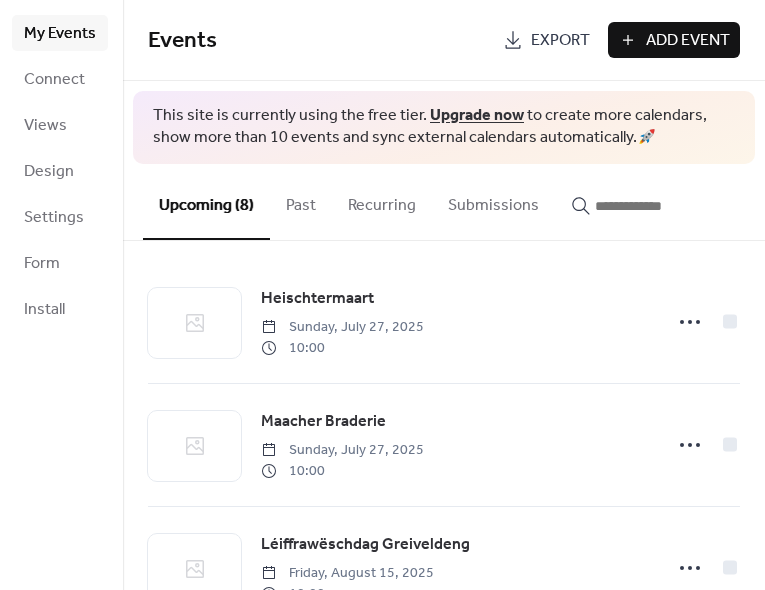 click on "Add Event" at bounding box center (688, 41) 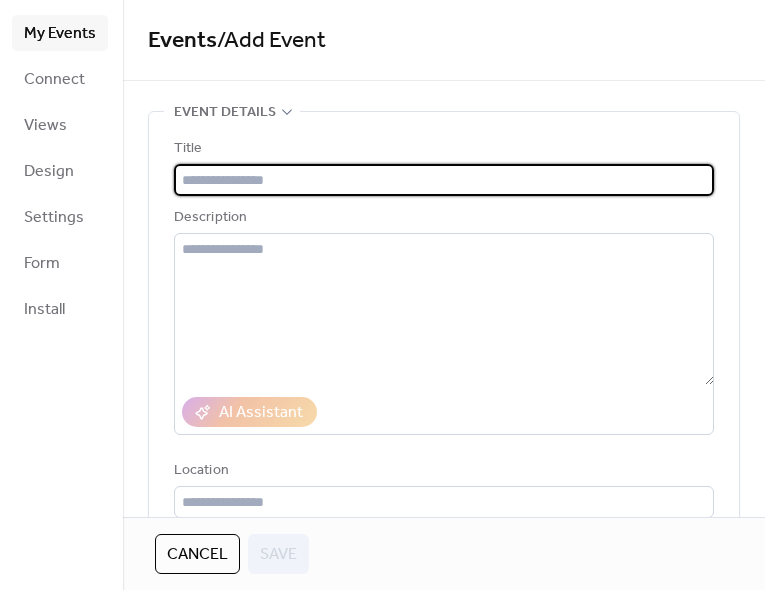 click at bounding box center [444, 180] 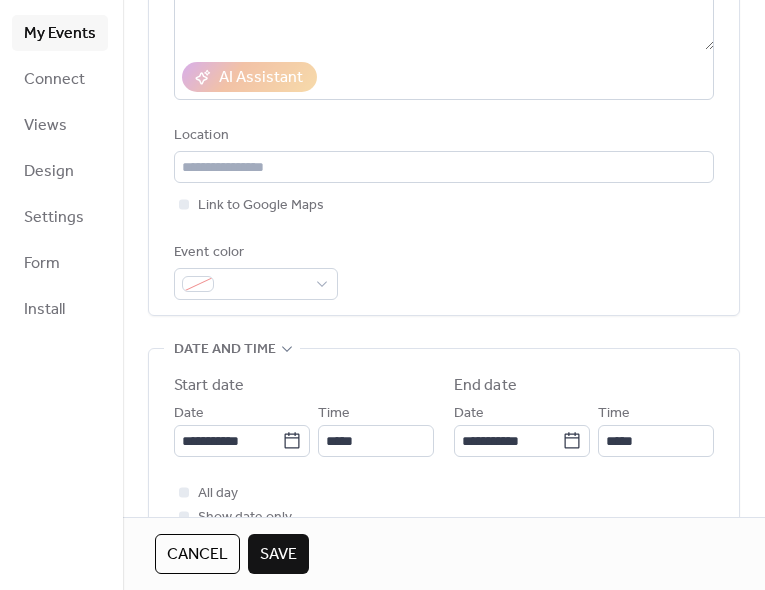 scroll, scrollTop: 332, scrollLeft: 0, axis: vertical 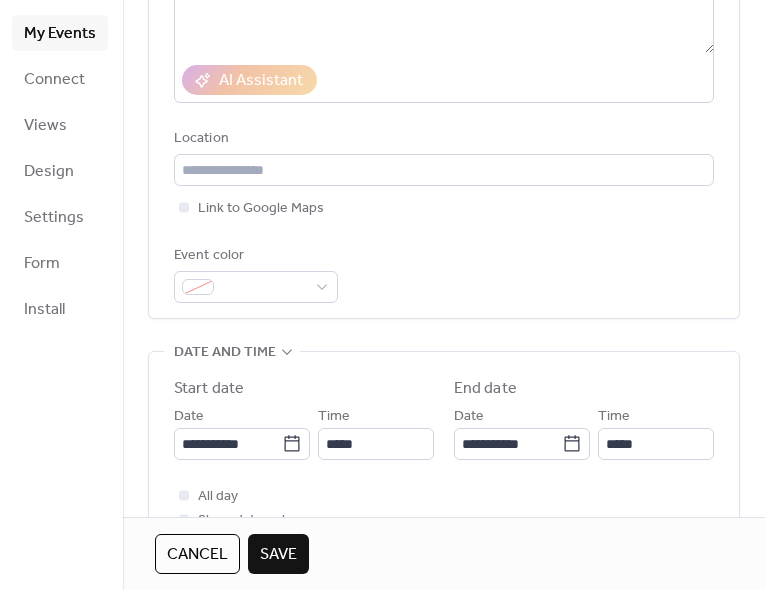 type on "**********" 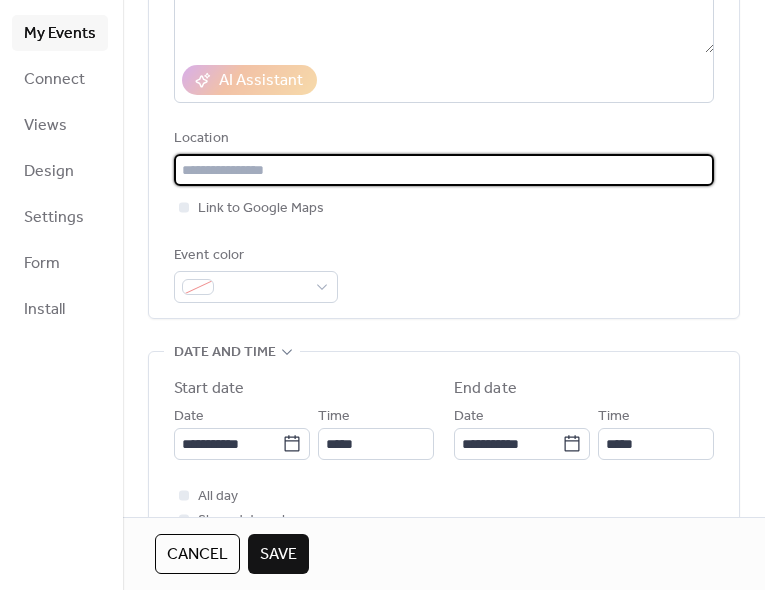 click at bounding box center (444, 170) 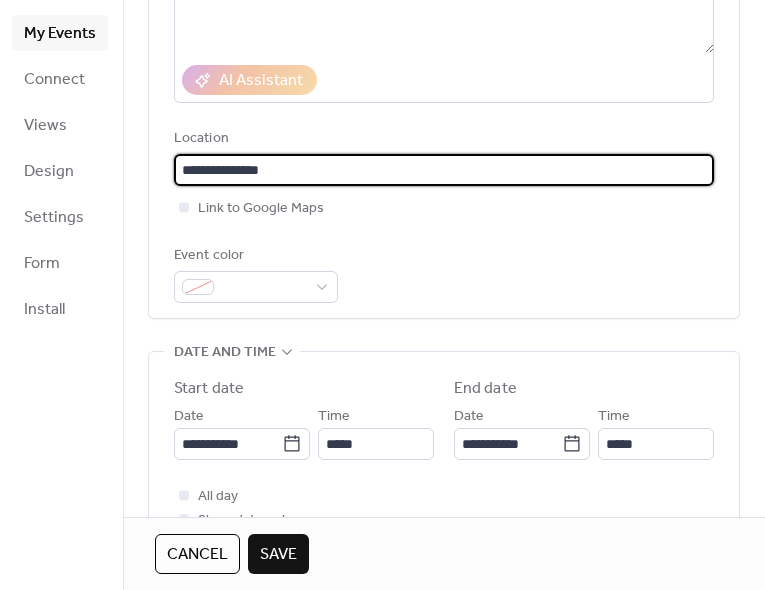 type on "**********" 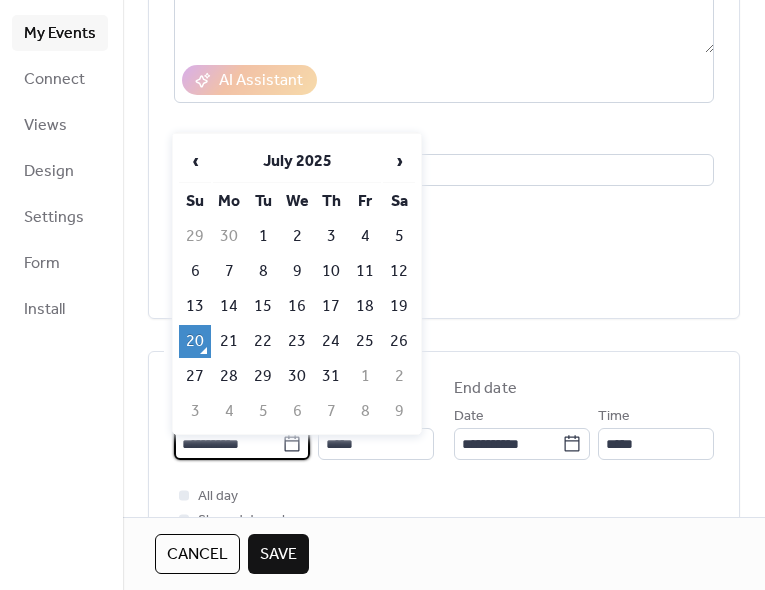 click on "›" at bounding box center [399, 161] 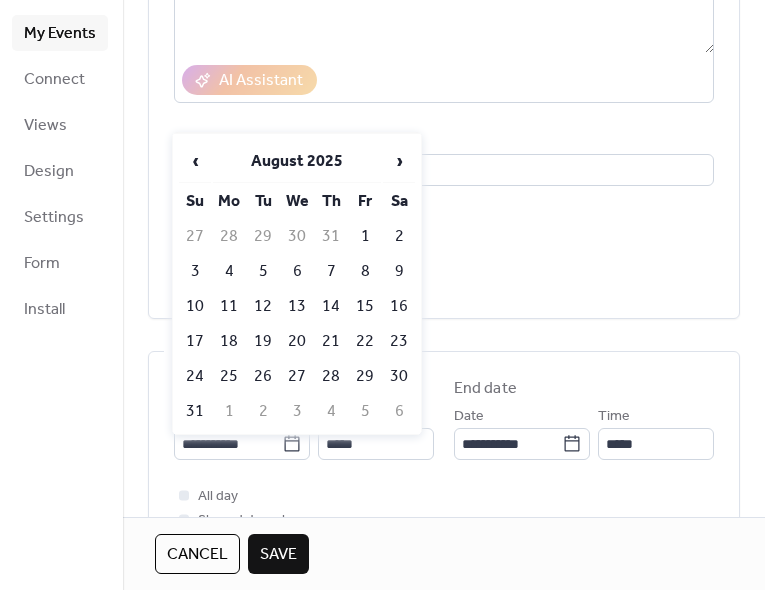 click on "›" at bounding box center [399, 161] 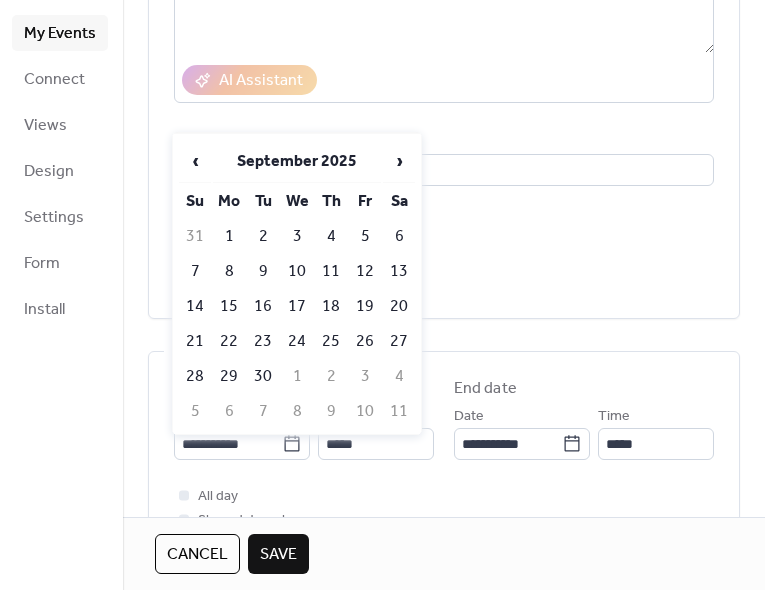 click on "14" at bounding box center (195, 306) 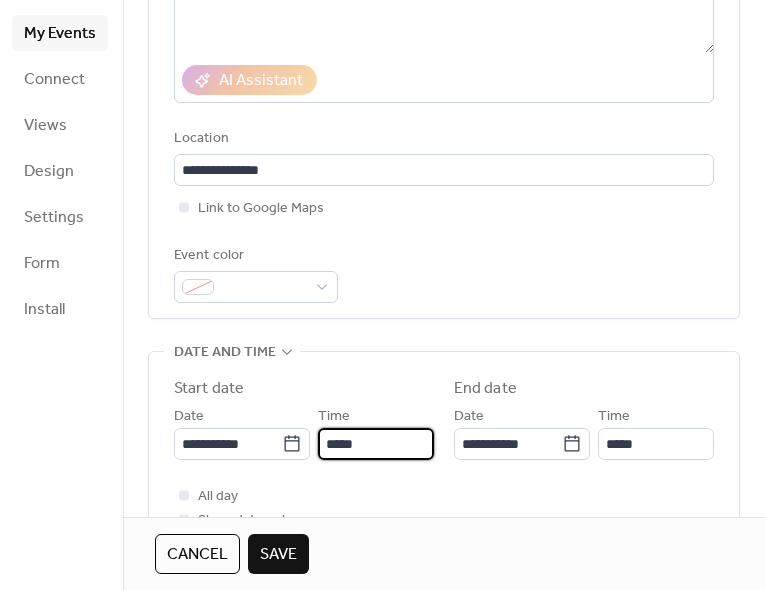 click on "*****" at bounding box center (376, 444) 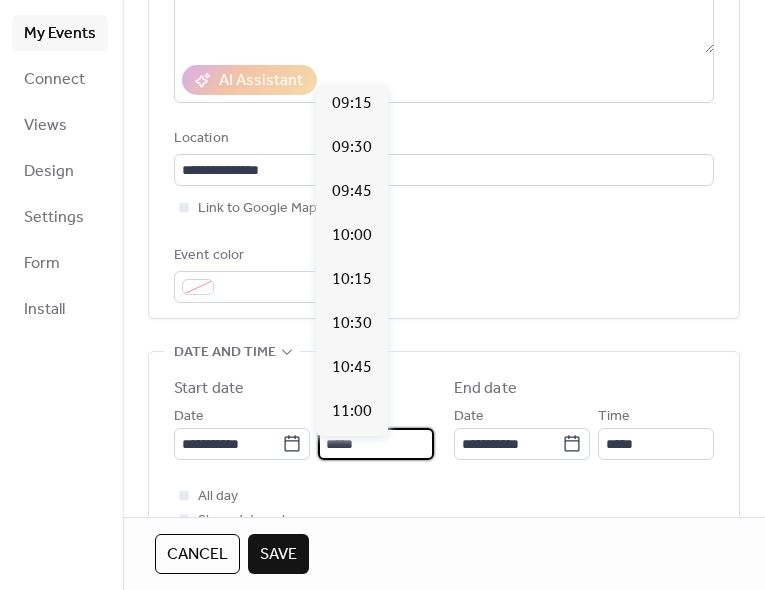 scroll, scrollTop: 1625, scrollLeft: 0, axis: vertical 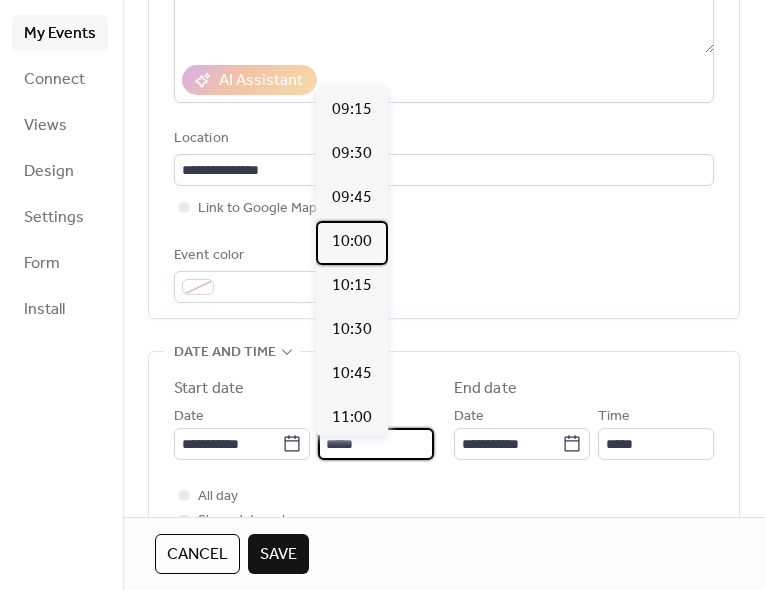 click on "10:00" at bounding box center [352, 242] 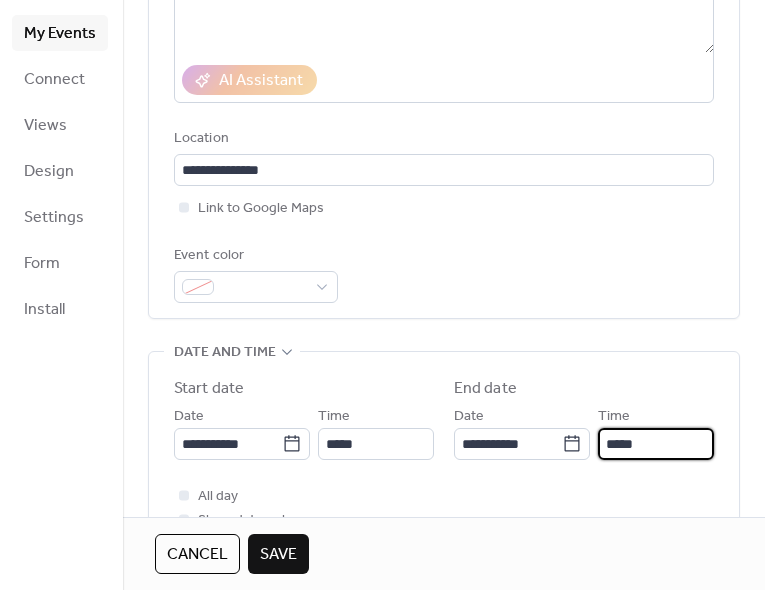 click on "*****" at bounding box center (656, 444) 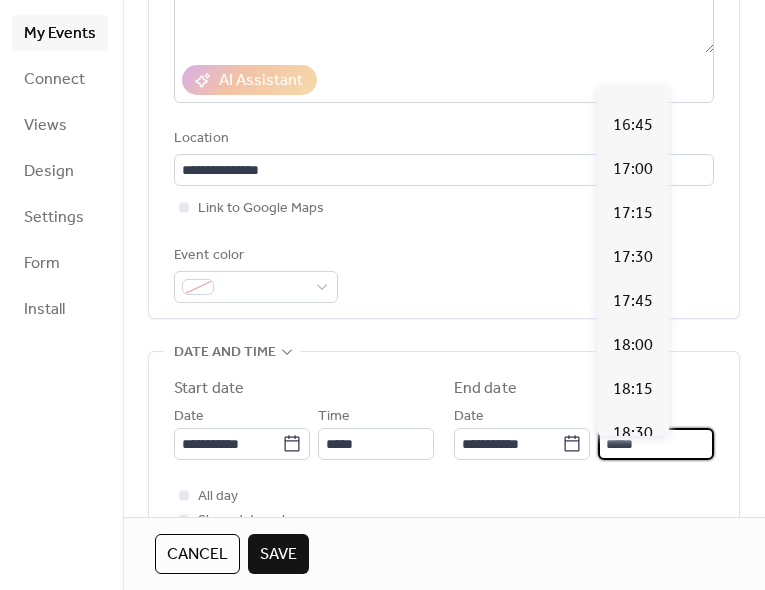 scroll, scrollTop: 1123, scrollLeft: 0, axis: vertical 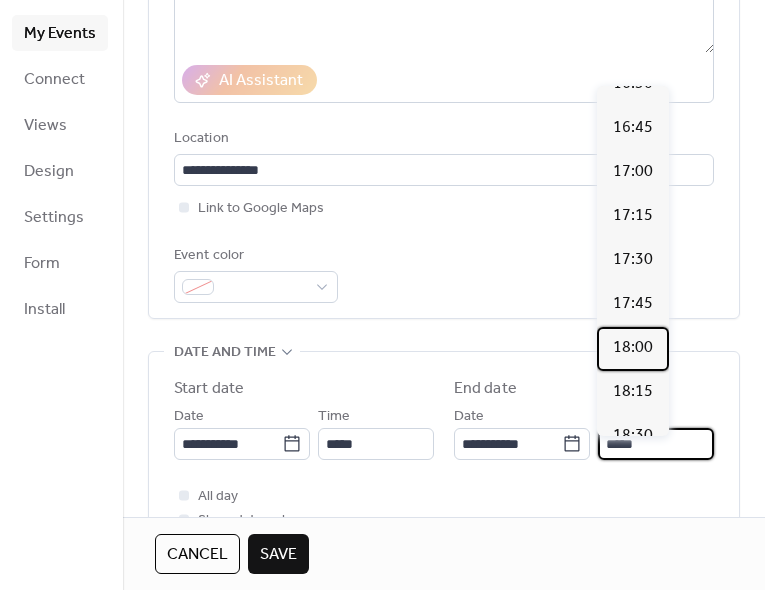 click on "18:00" at bounding box center (633, 348) 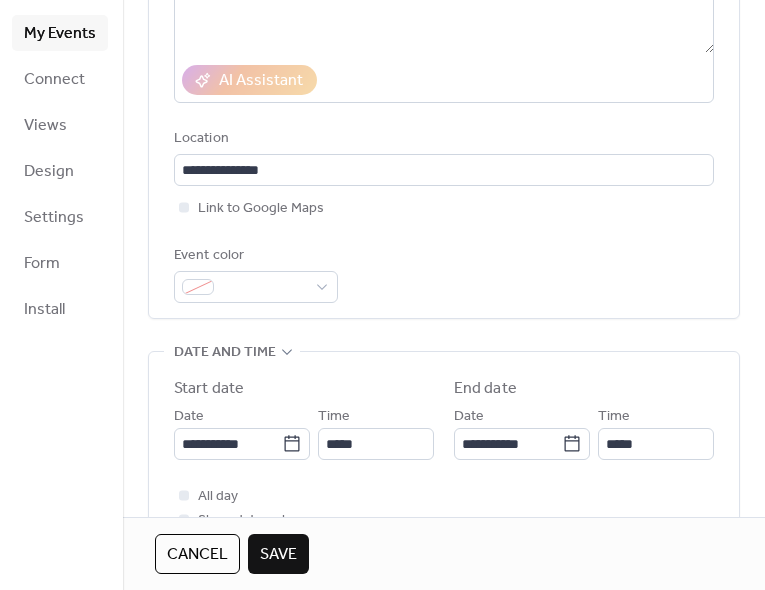 click on "Save" at bounding box center [278, 555] 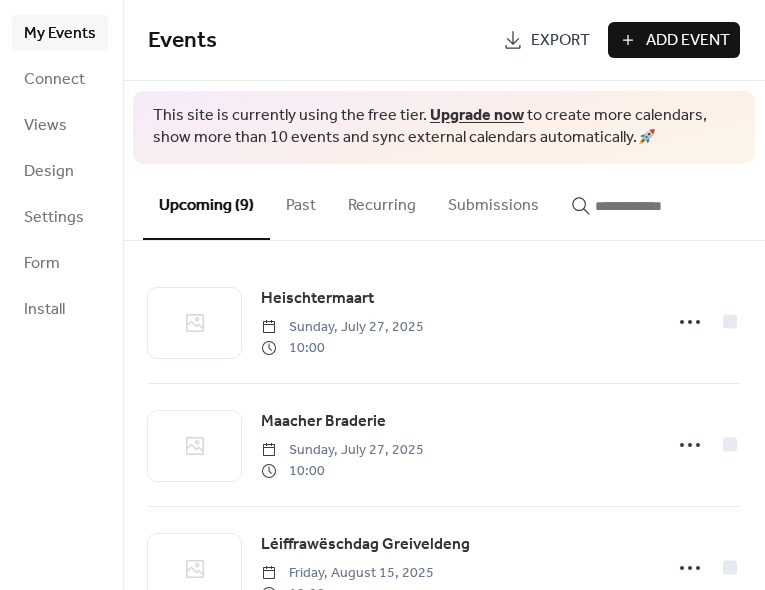 click on "Add Event" at bounding box center (688, 41) 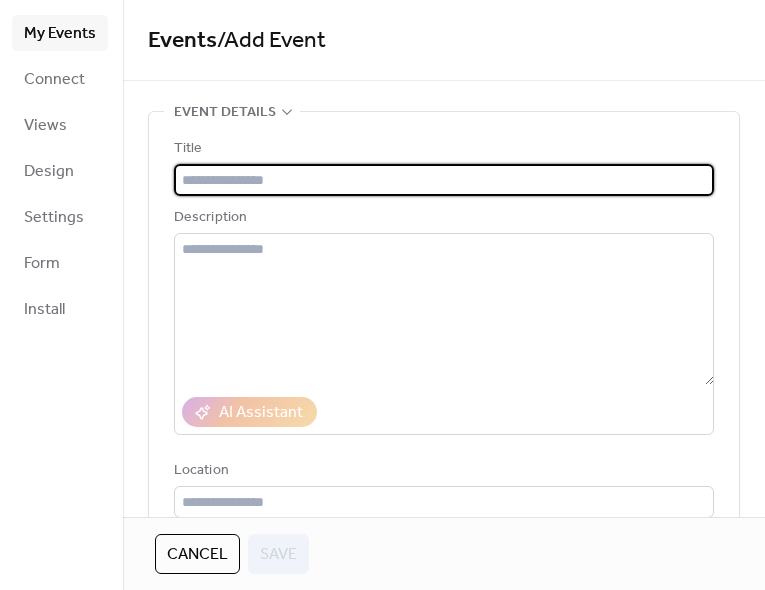 click at bounding box center (444, 180) 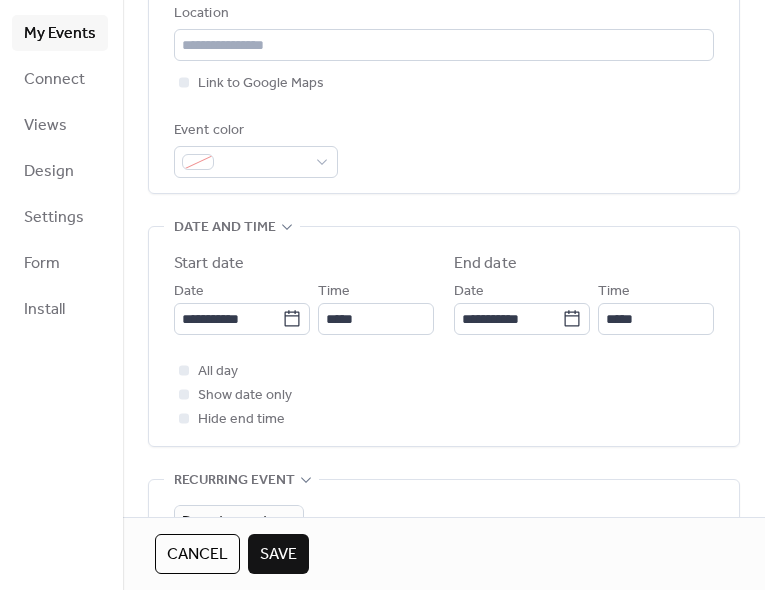 scroll, scrollTop: 458, scrollLeft: 0, axis: vertical 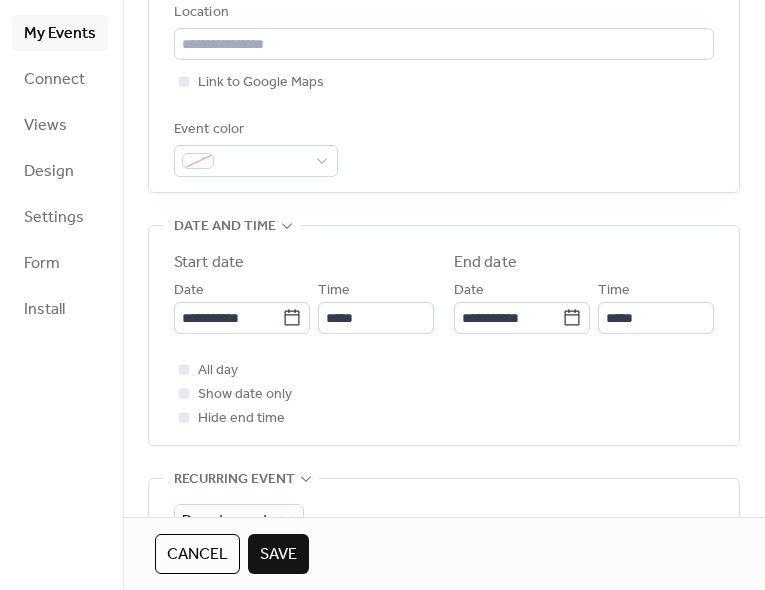 type on "**********" 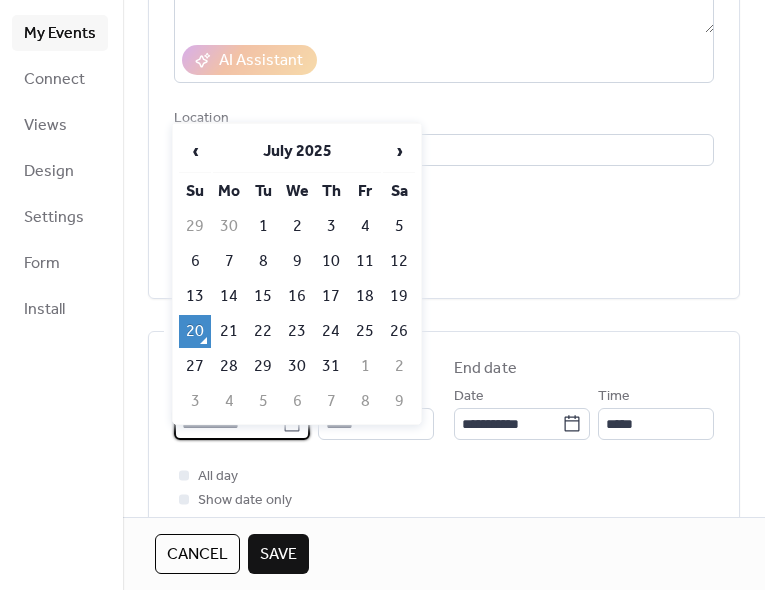 scroll, scrollTop: 361, scrollLeft: 0, axis: vertical 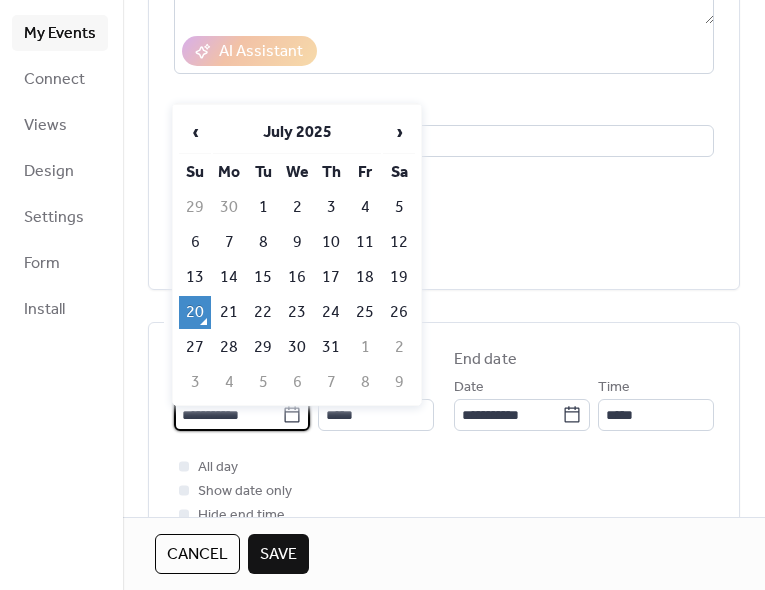 click on "›" at bounding box center [399, 132] 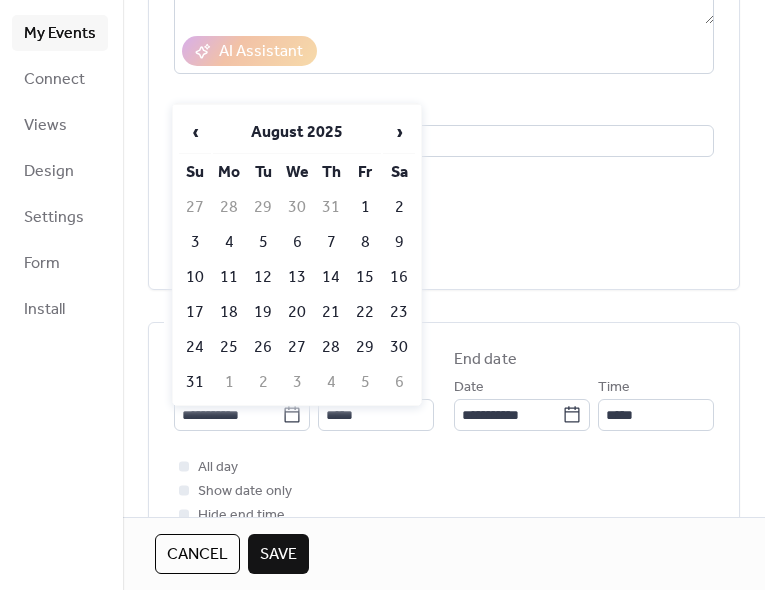 click on "›" at bounding box center (399, 132) 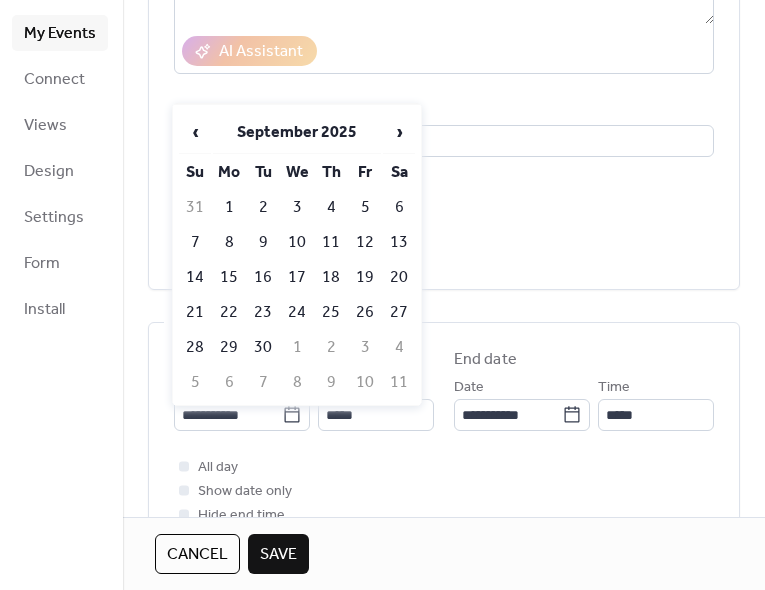 click on "13" at bounding box center [399, 242] 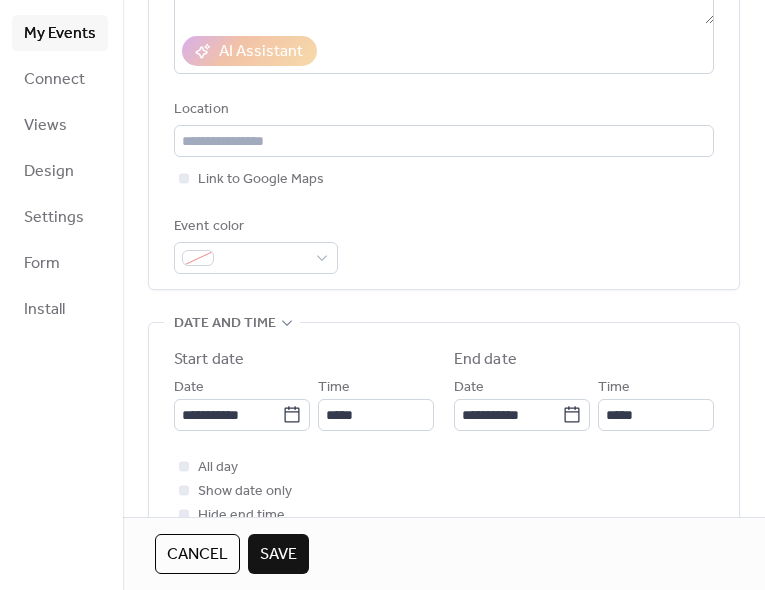 type on "**********" 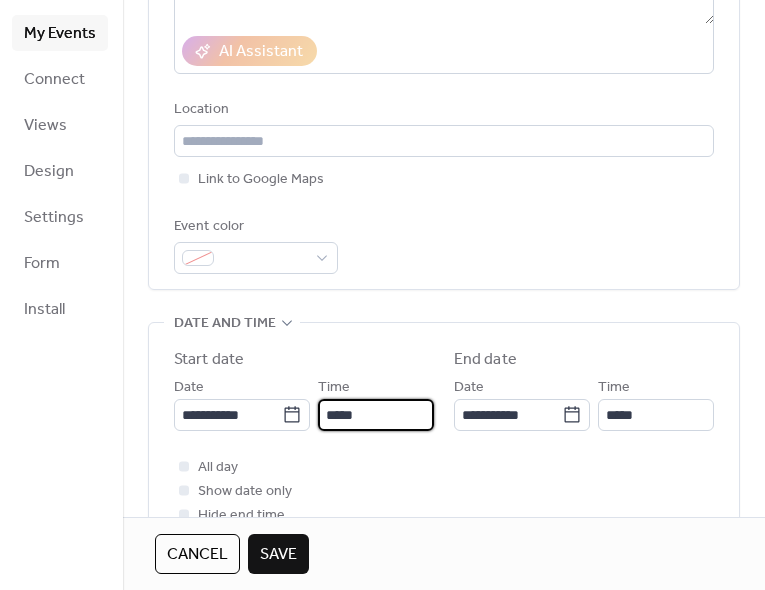 click on "*****" at bounding box center [376, 415] 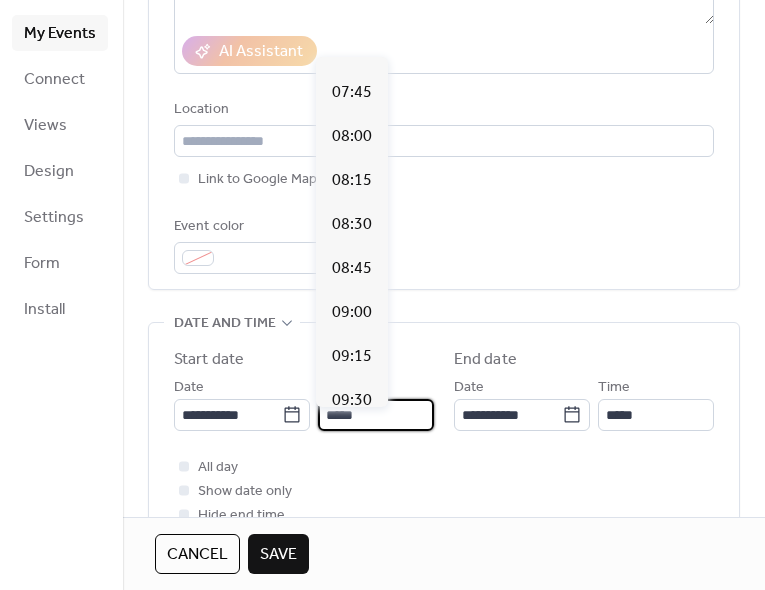 scroll, scrollTop: 1350, scrollLeft: 0, axis: vertical 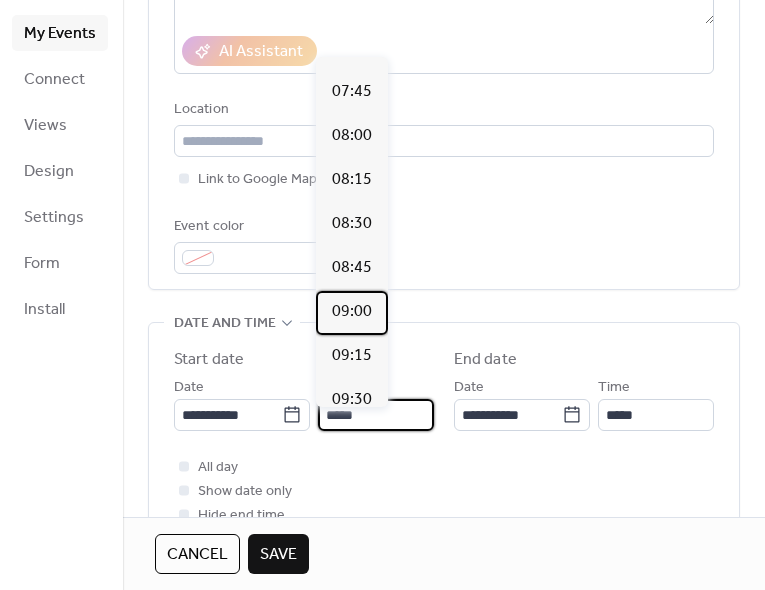 click on "09:00" at bounding box center (352, 312) 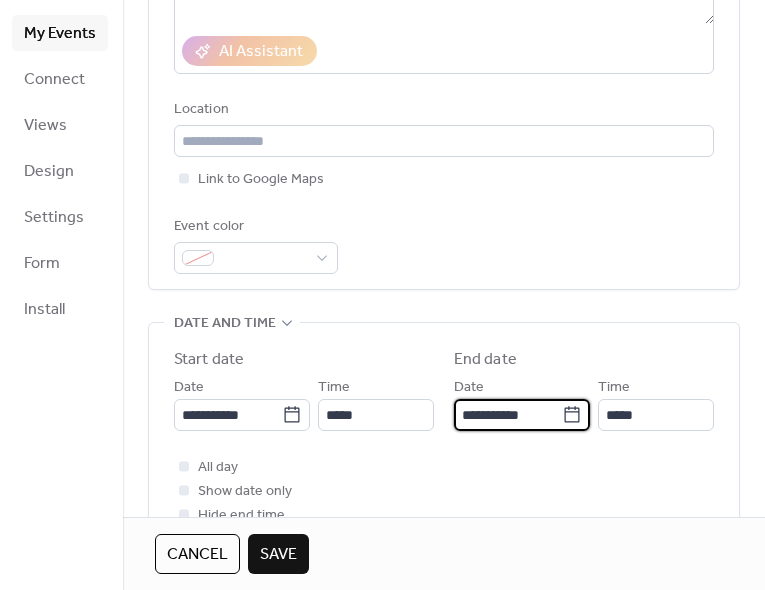 click on "**********" at bounding box center [508, 415] 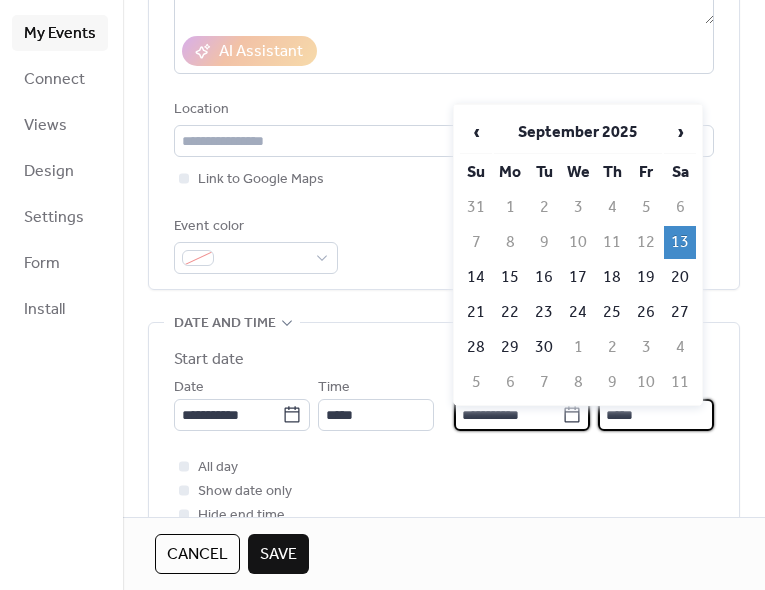 click on "*****" at bounding box center [656, 415] 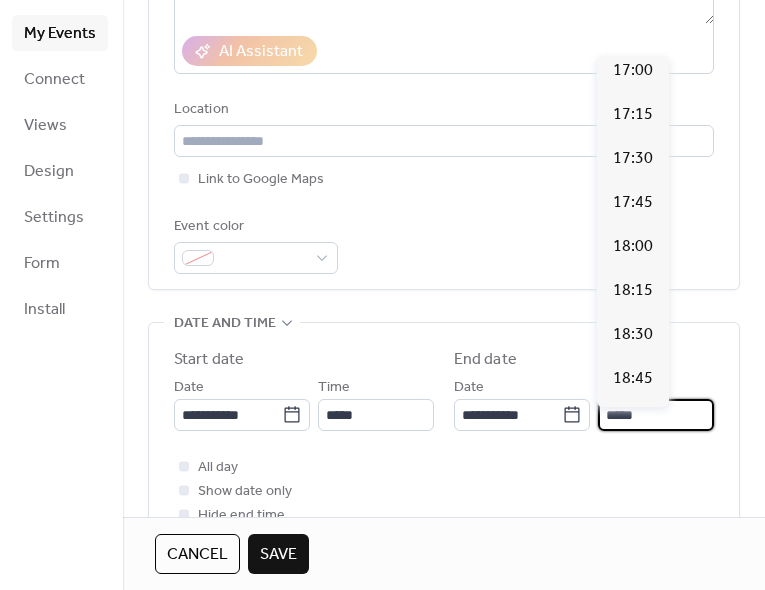 scroll, scrollTop: 1351, scrollLeft: 0, axis: vertical 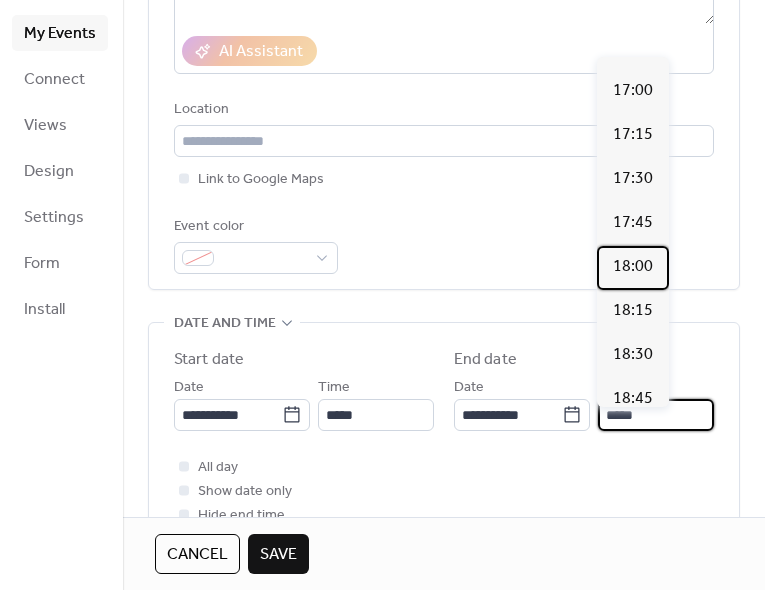 click on "18:00" at bounding box center [633, 267] 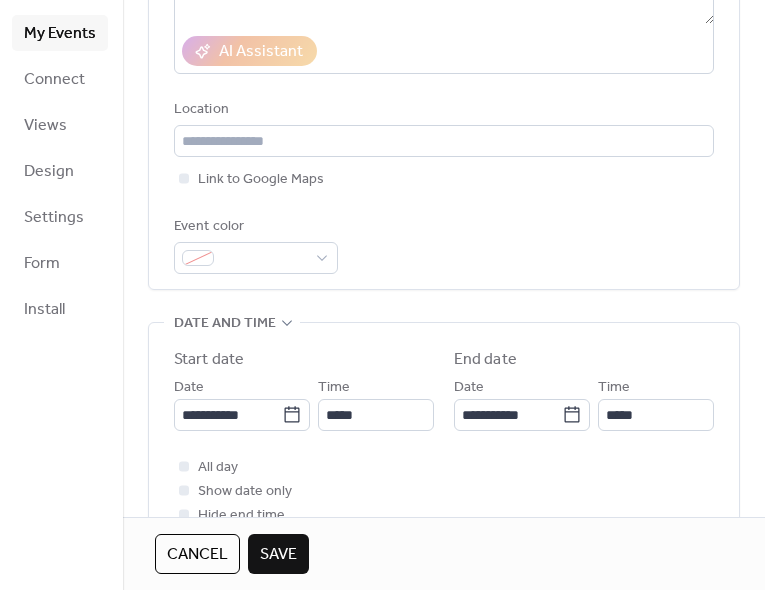 type on "*****" 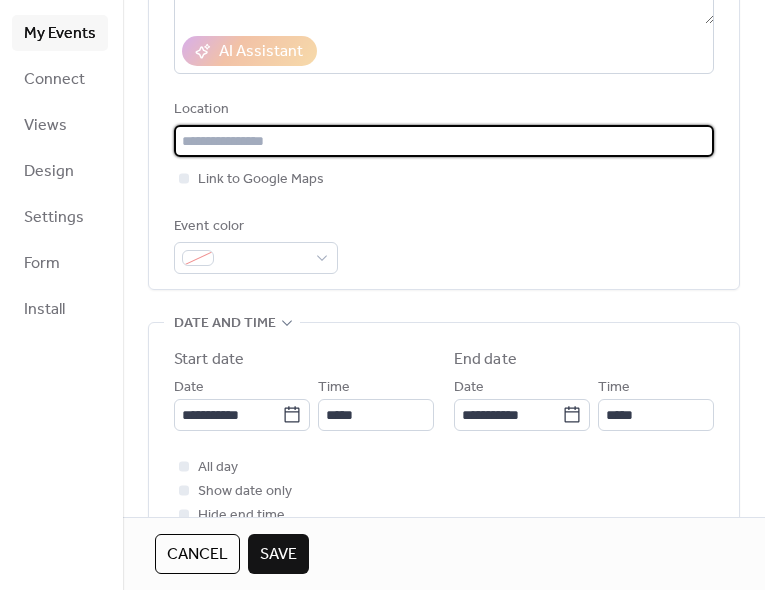 click at bounding box center [444, 141] 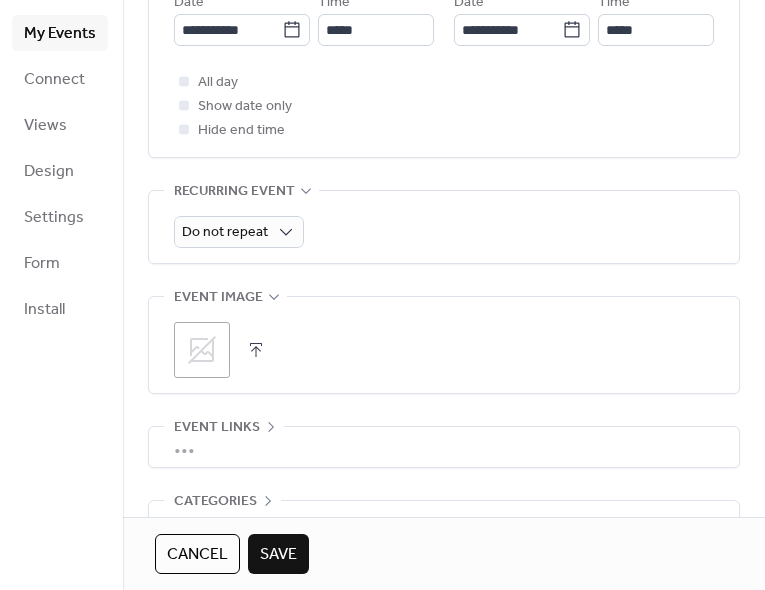 type on "**********" 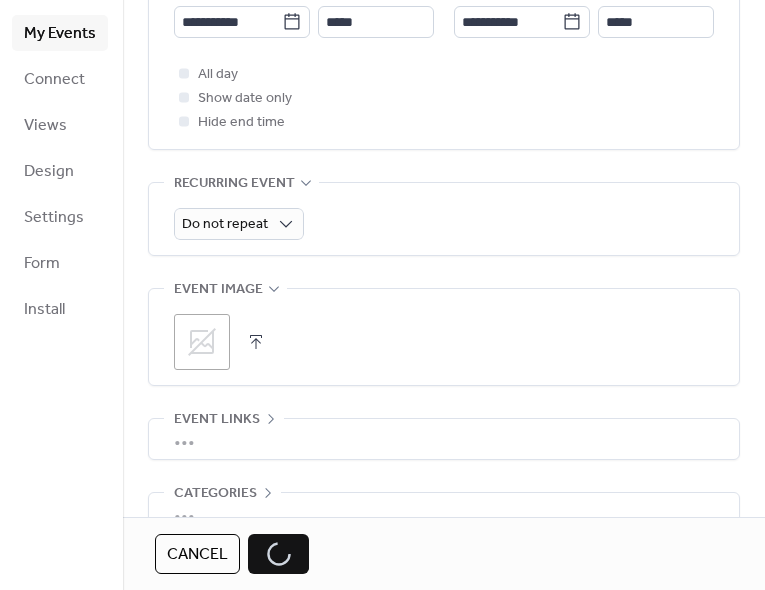 scroll, scrollTop: 756, scrollLeft: 0, axis: vertical 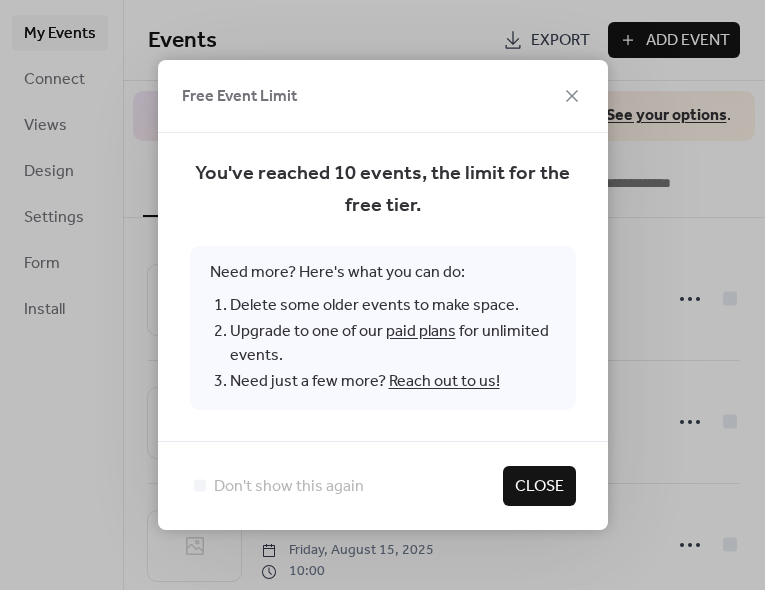 click on "Close" at bounding box center (539, 487) 